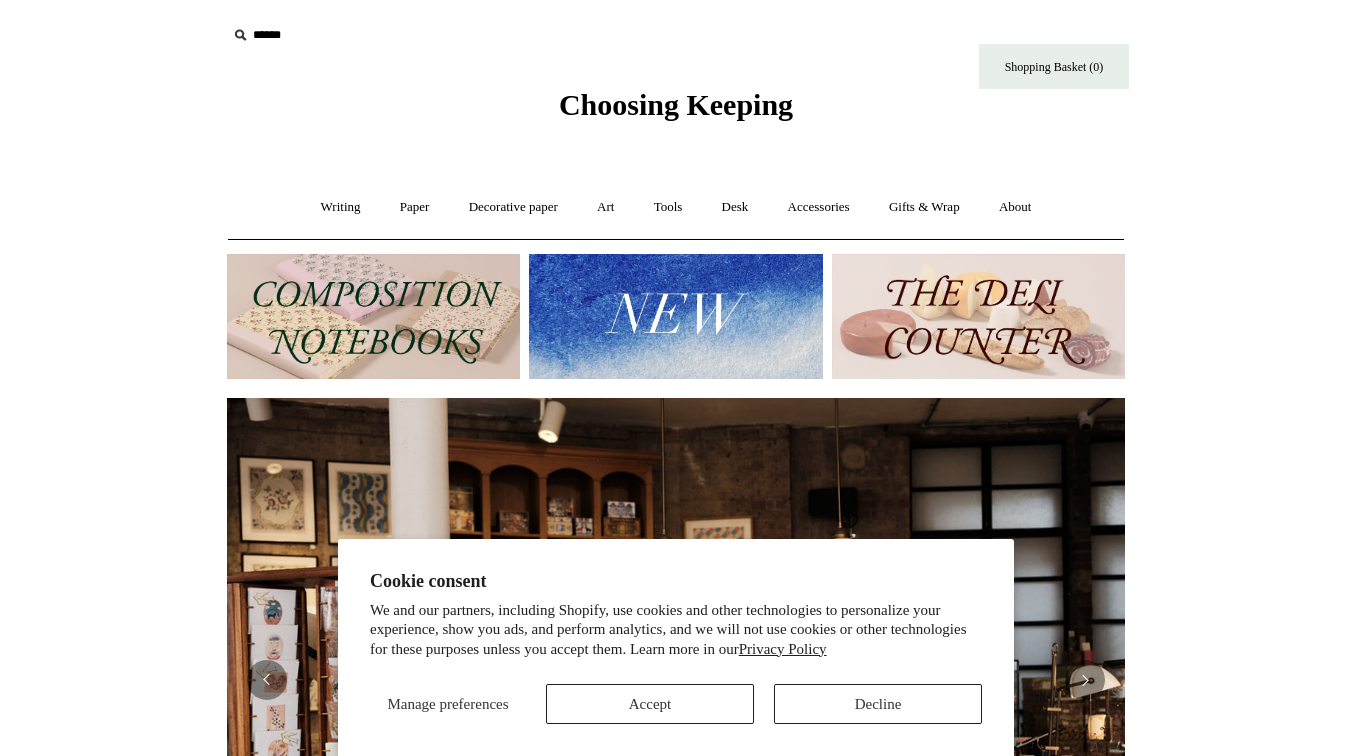 scroll, scrollTop: 0, scrollLeft: 0, axis: both 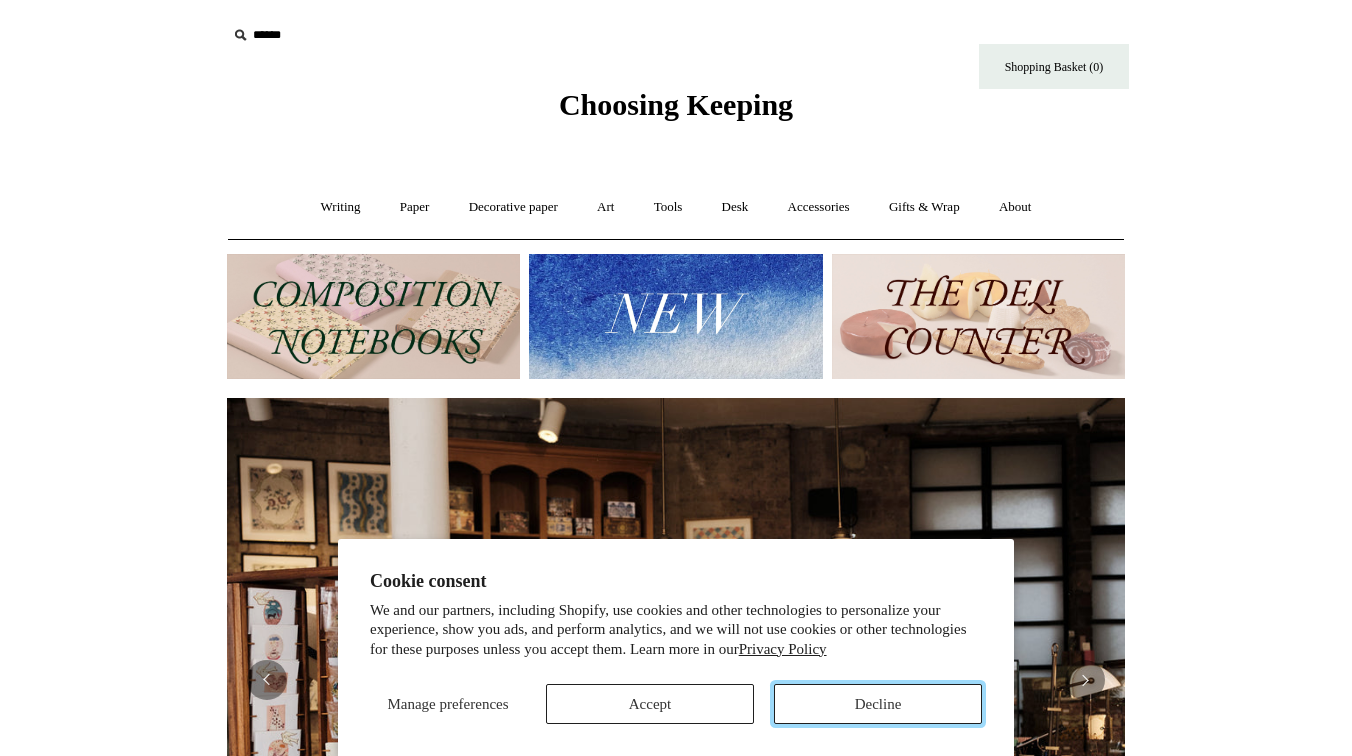 click on "Decline" at bounding box center (878, 704) 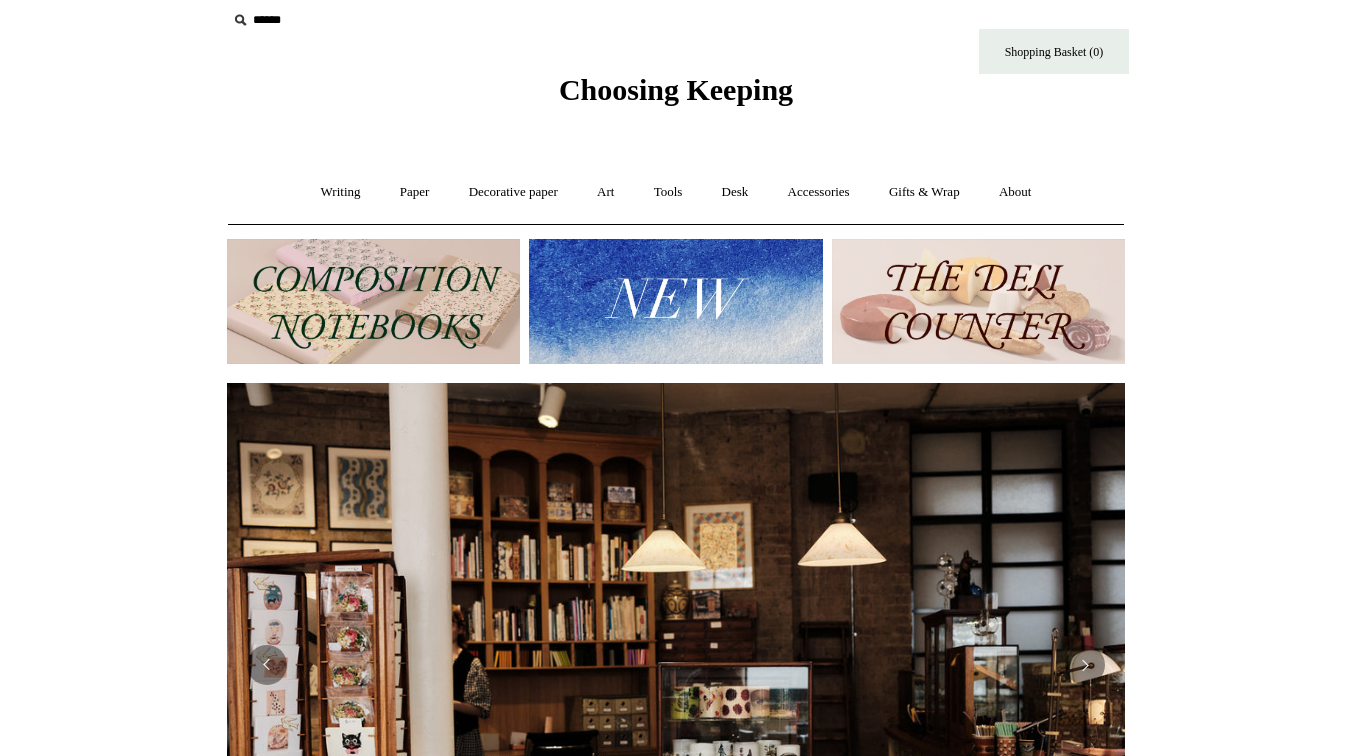 scroll, scrollTop: 0, scrollLeft: 0, axis: both 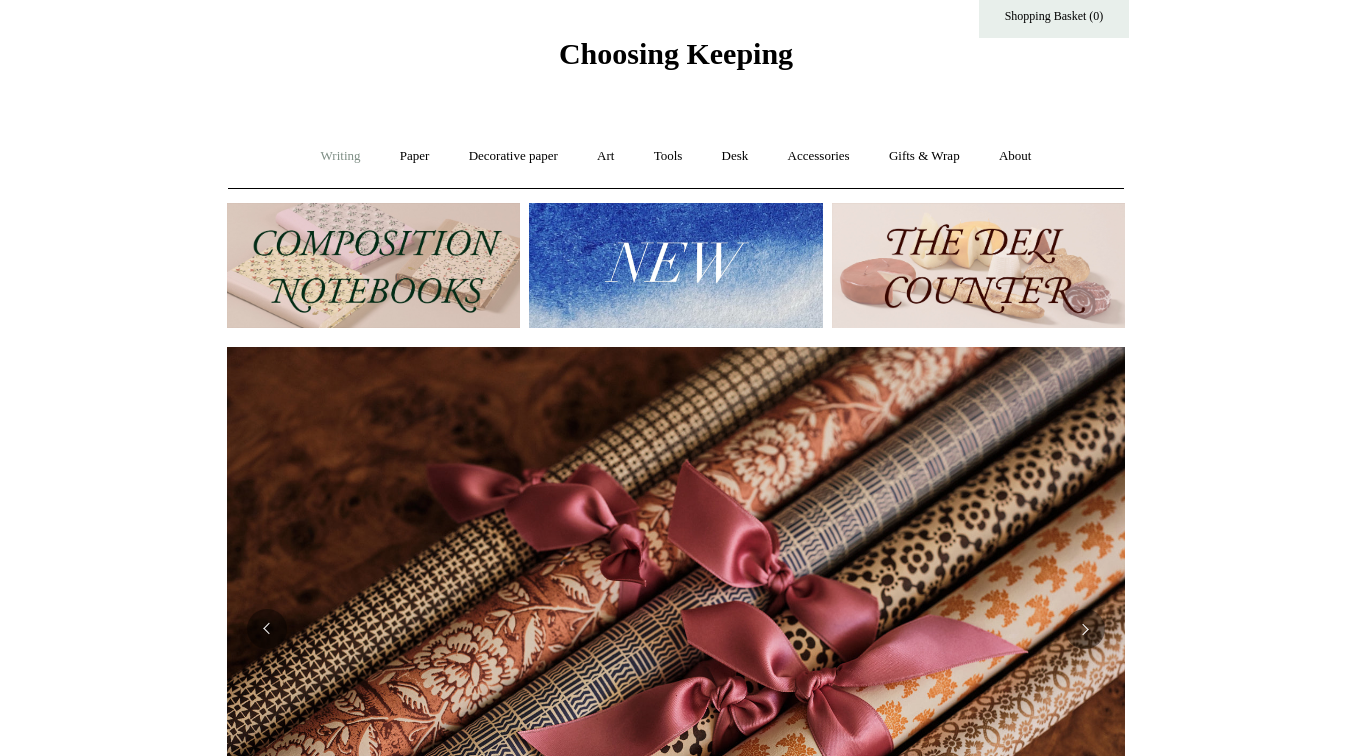 click on "Writing +" at bounding box center [341, 156] 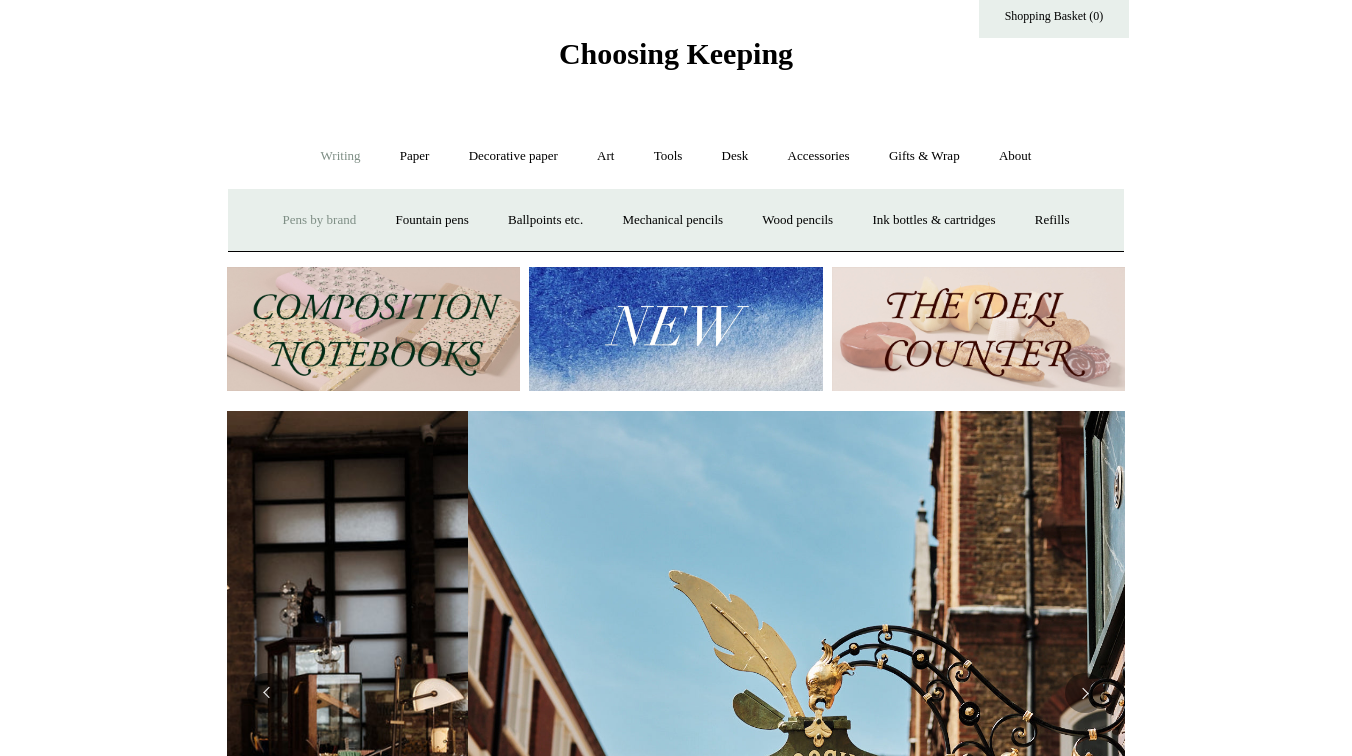 scroll, scrollTop: 0, scrollLeft: 27, axis: horizontal 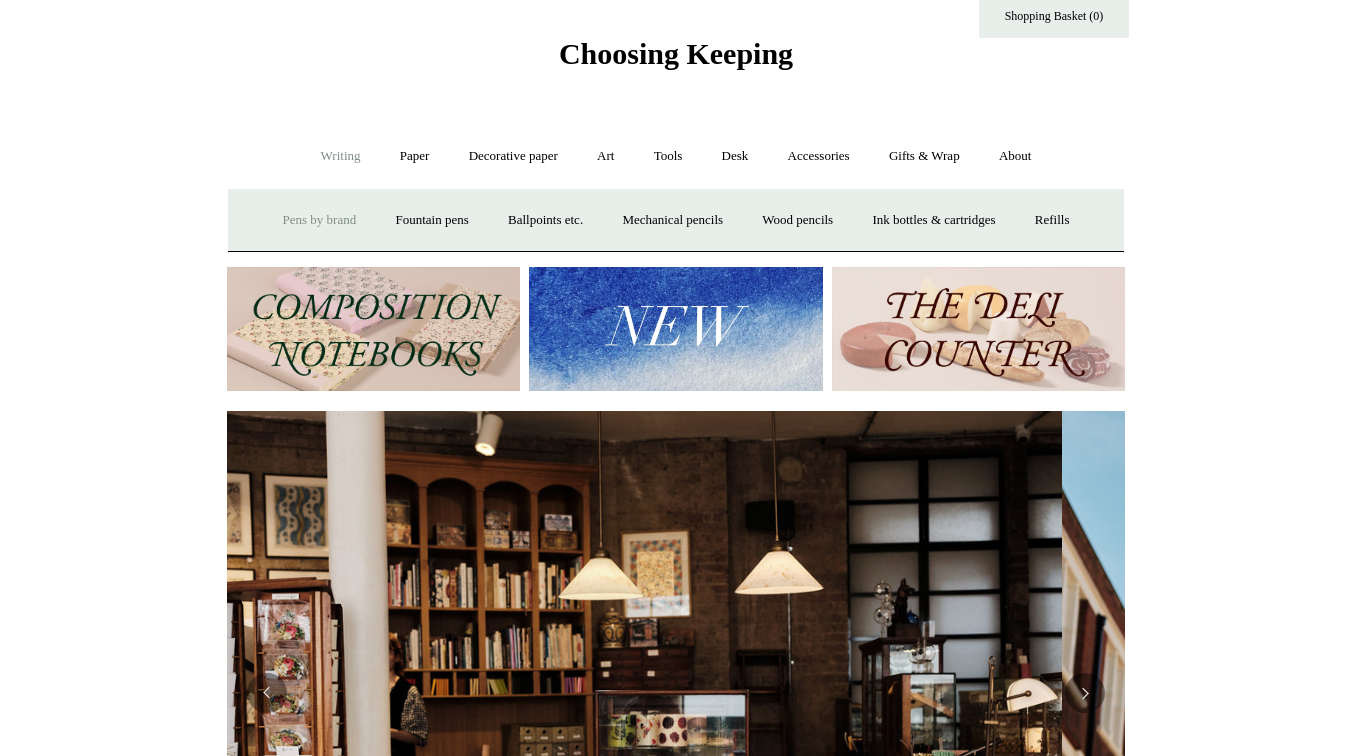 click on "Pens by brand +" at bounding box center (320, 220) 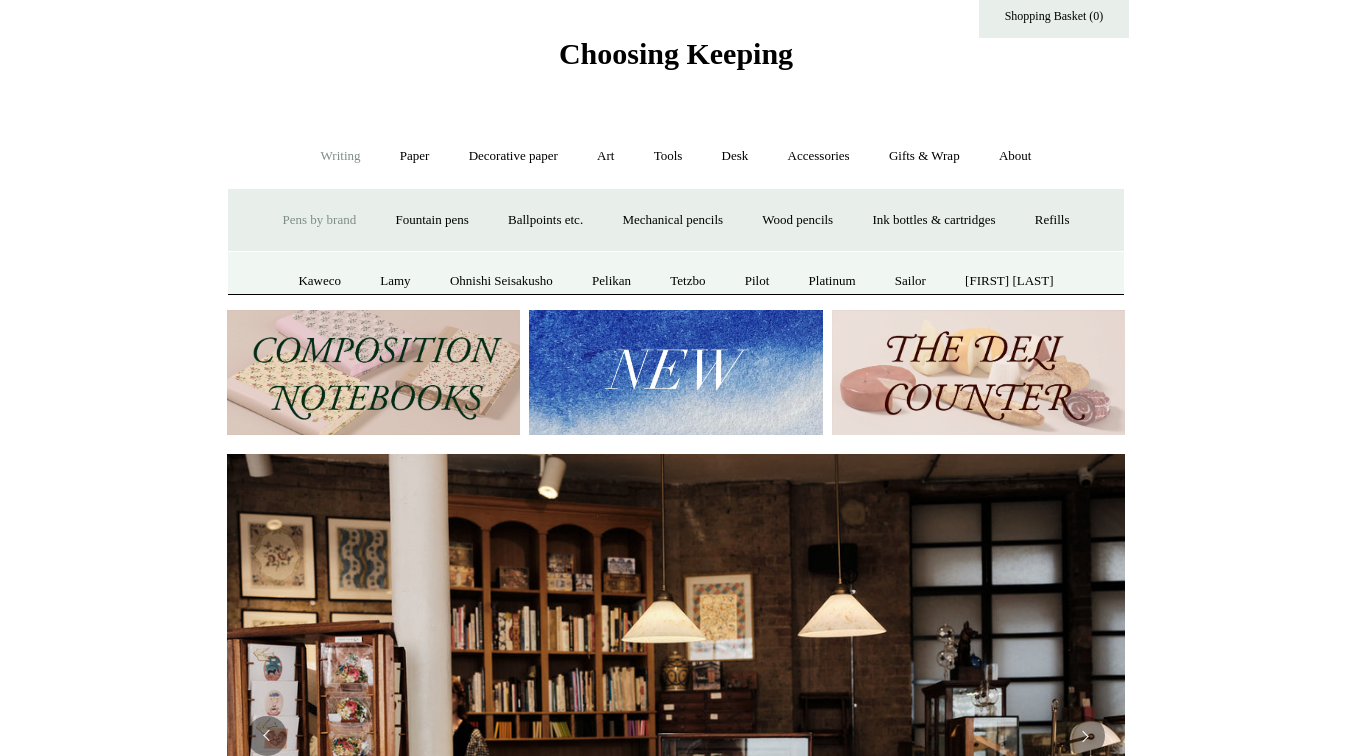 scroll, scrollTop: 0, scrollLeft: 0, axis: both 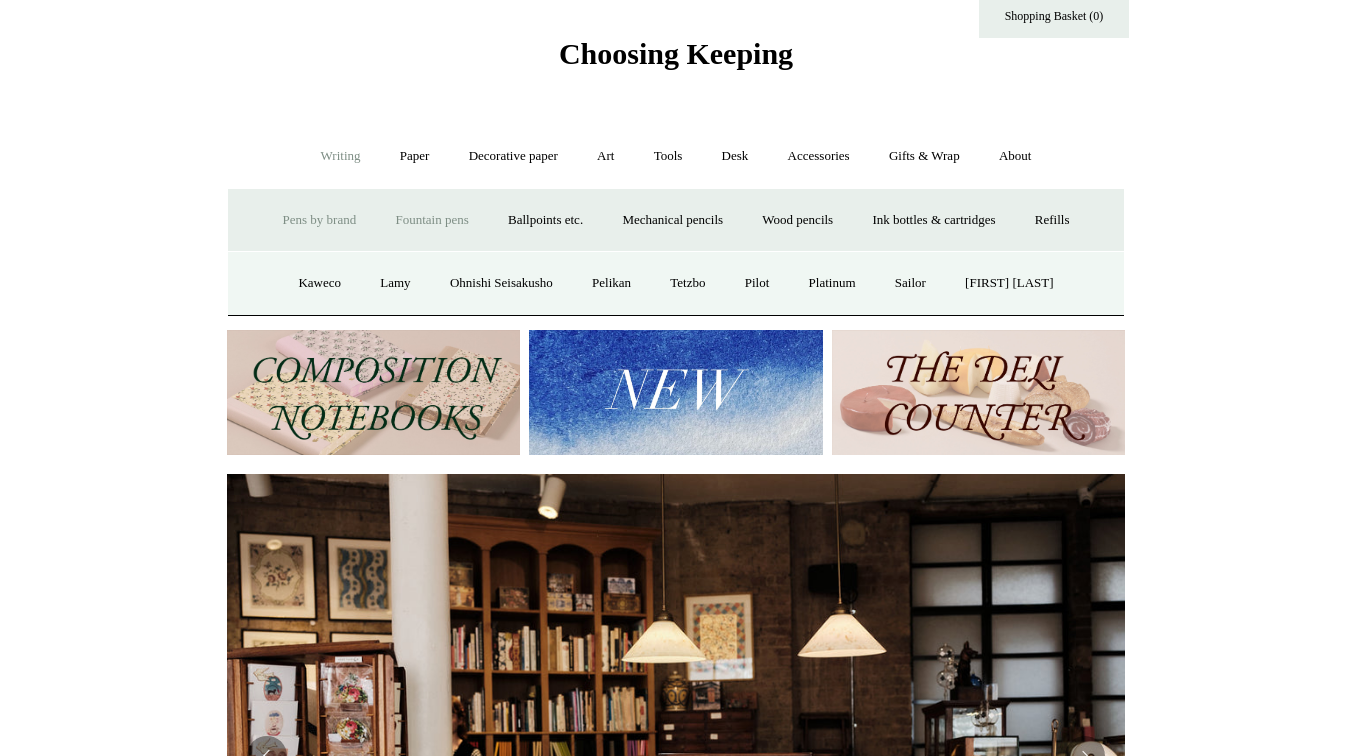 click on "Fountain pens +" at bounding box center [431, 220] 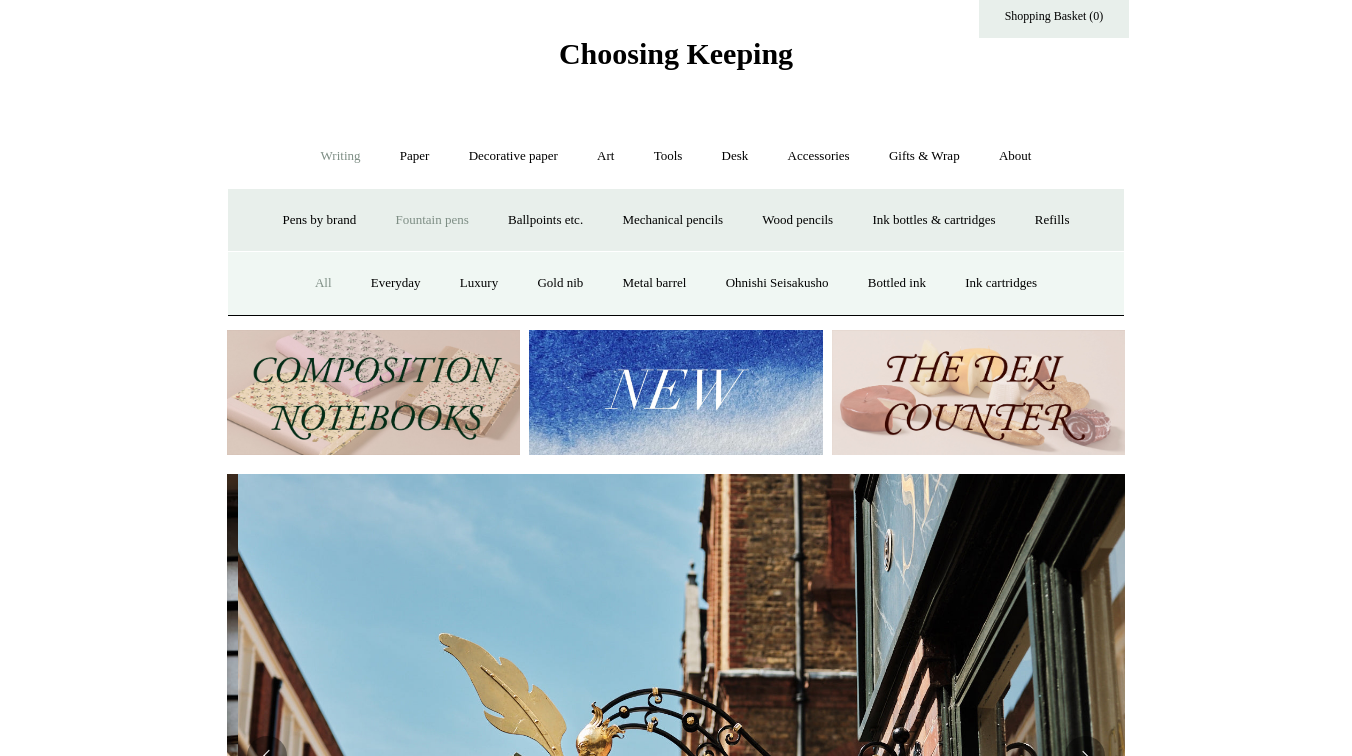 scroll, scrollTop: 0, scrollLeft: 898, axis: horizontal 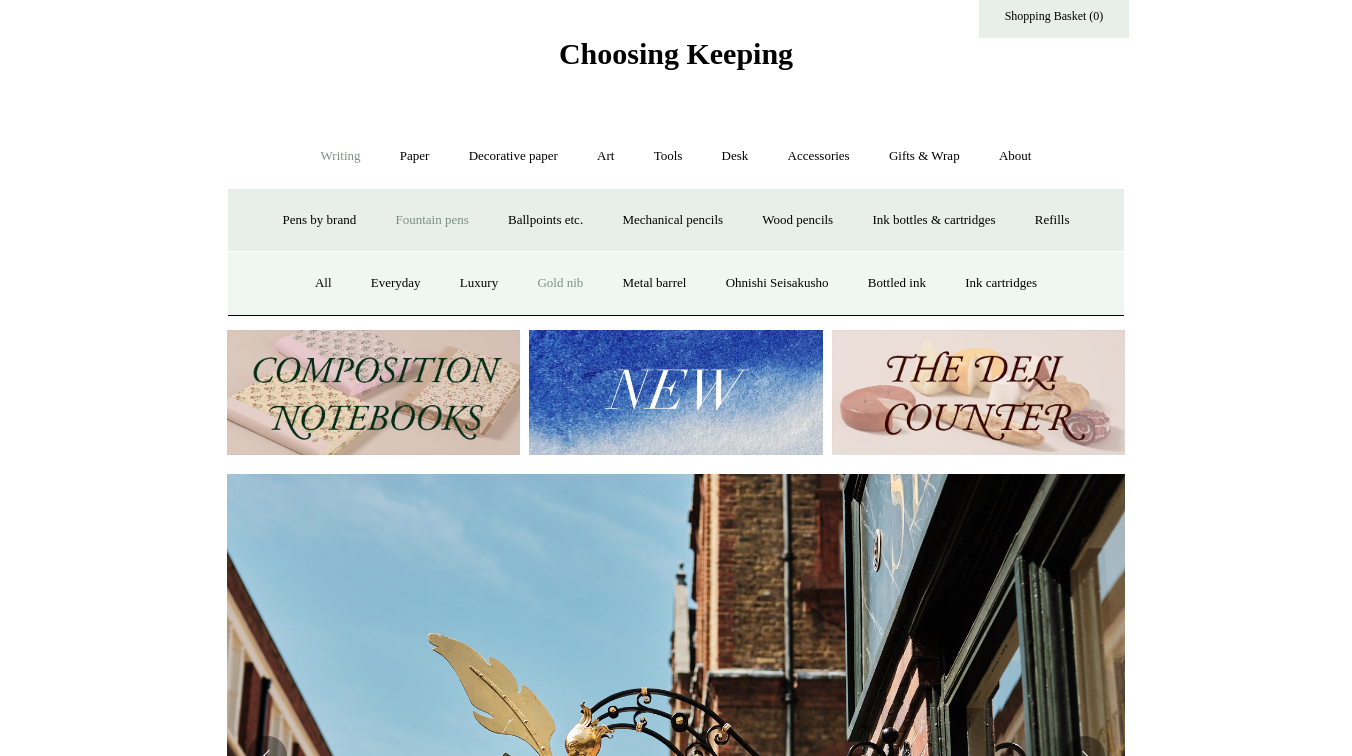 click on "Gold nib" at bounding box center [560, 283] 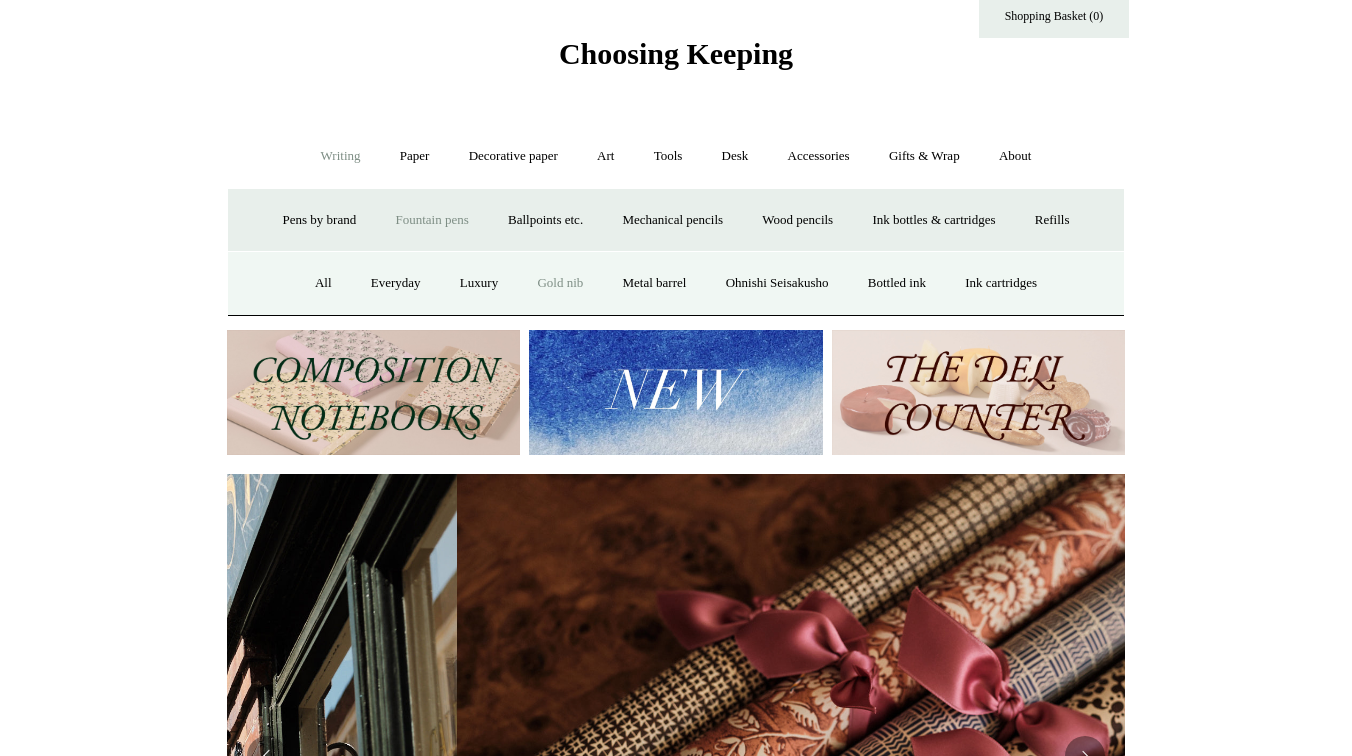 scroll, scrollTop: 0, scrollLeft: 1785, axis: horizontal 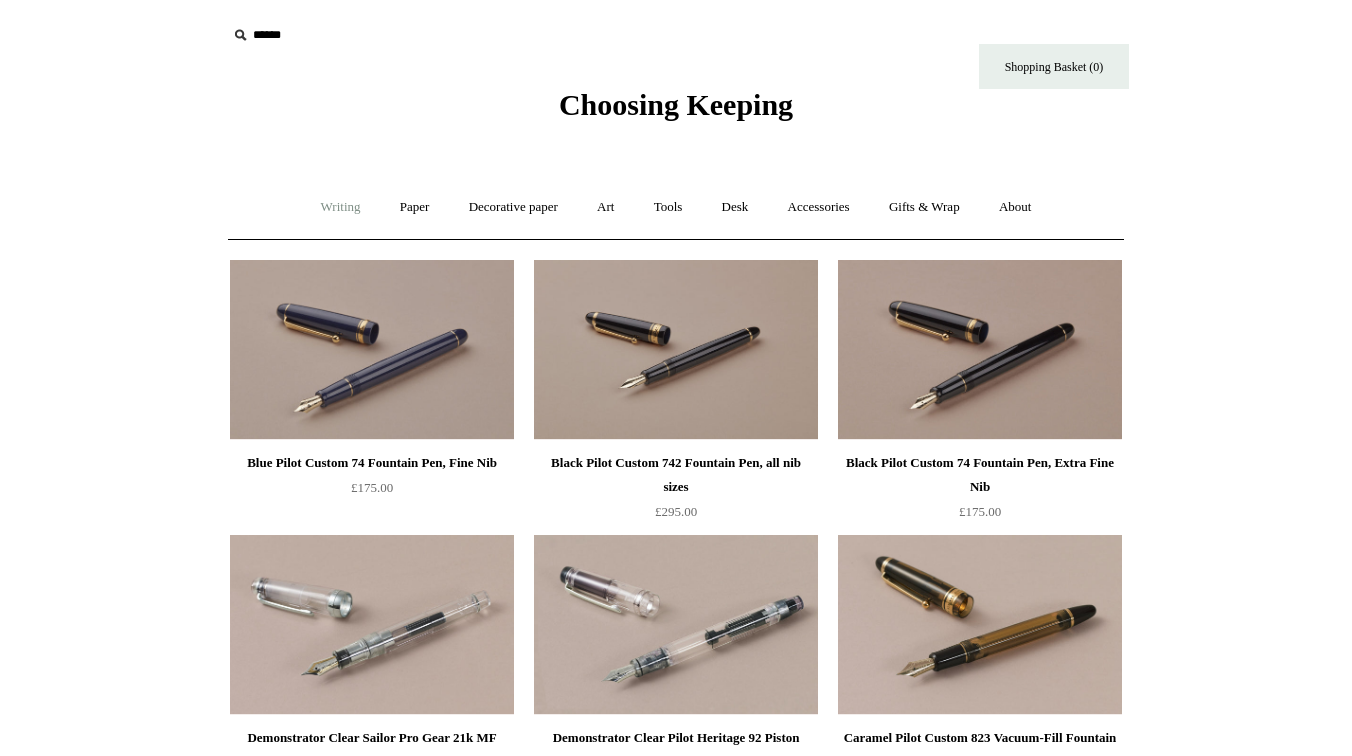 click on "Writing +" at bounding box center (341, 207) 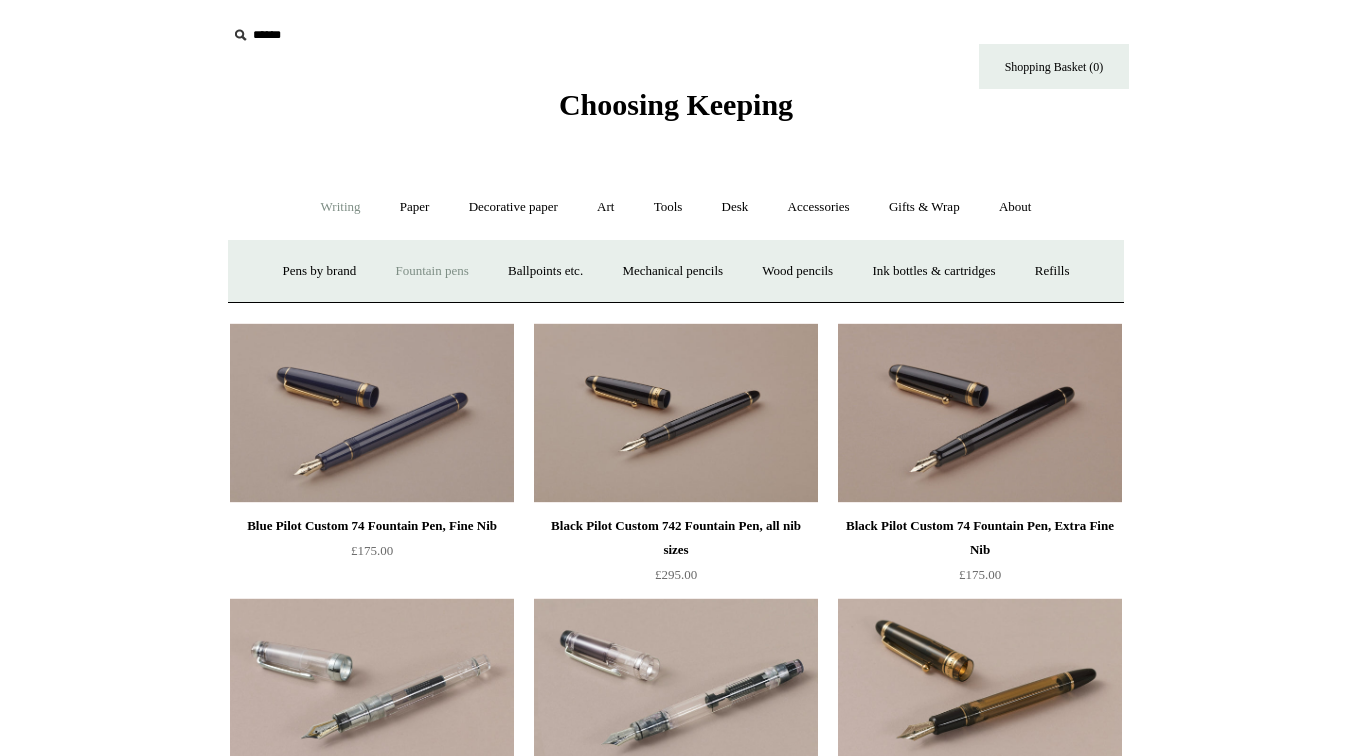 click on "Fountain pens +" at bounding box center (431, 271) 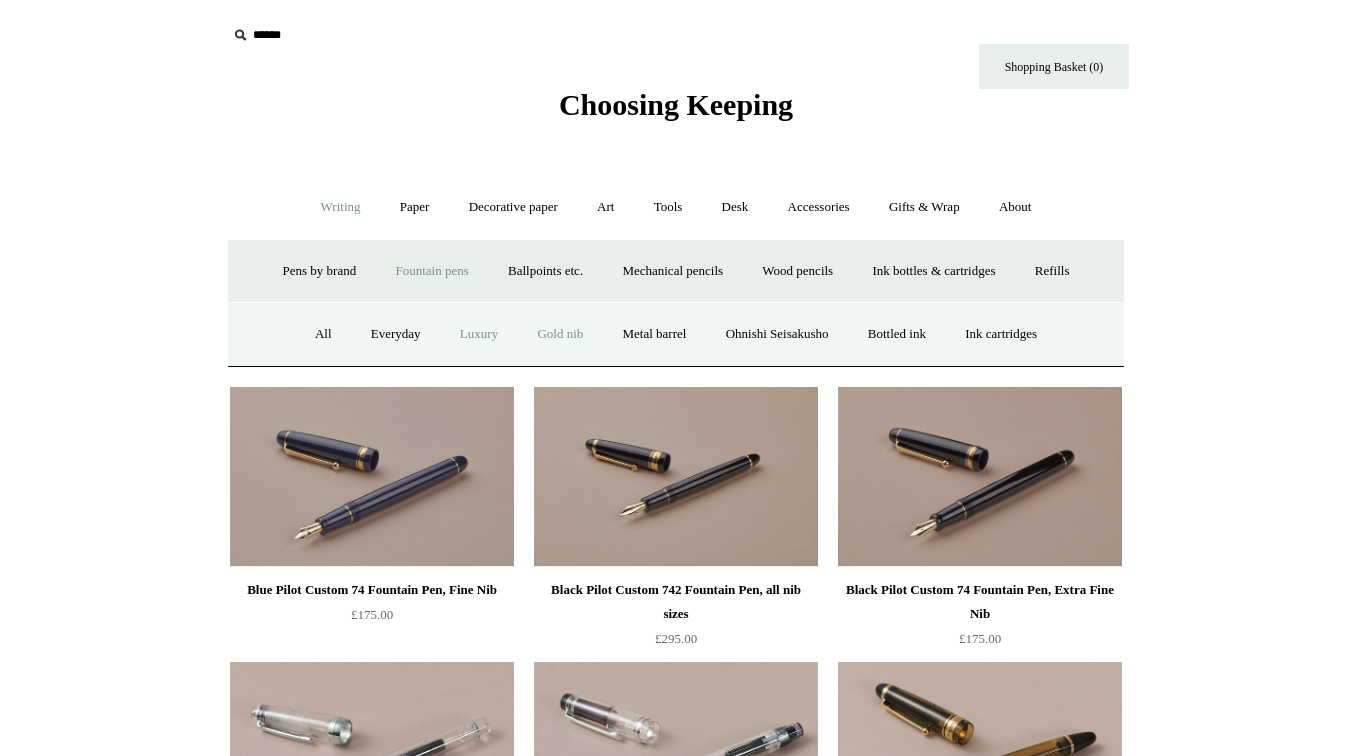 click on "Luxury" at bounding box center [479, 334] 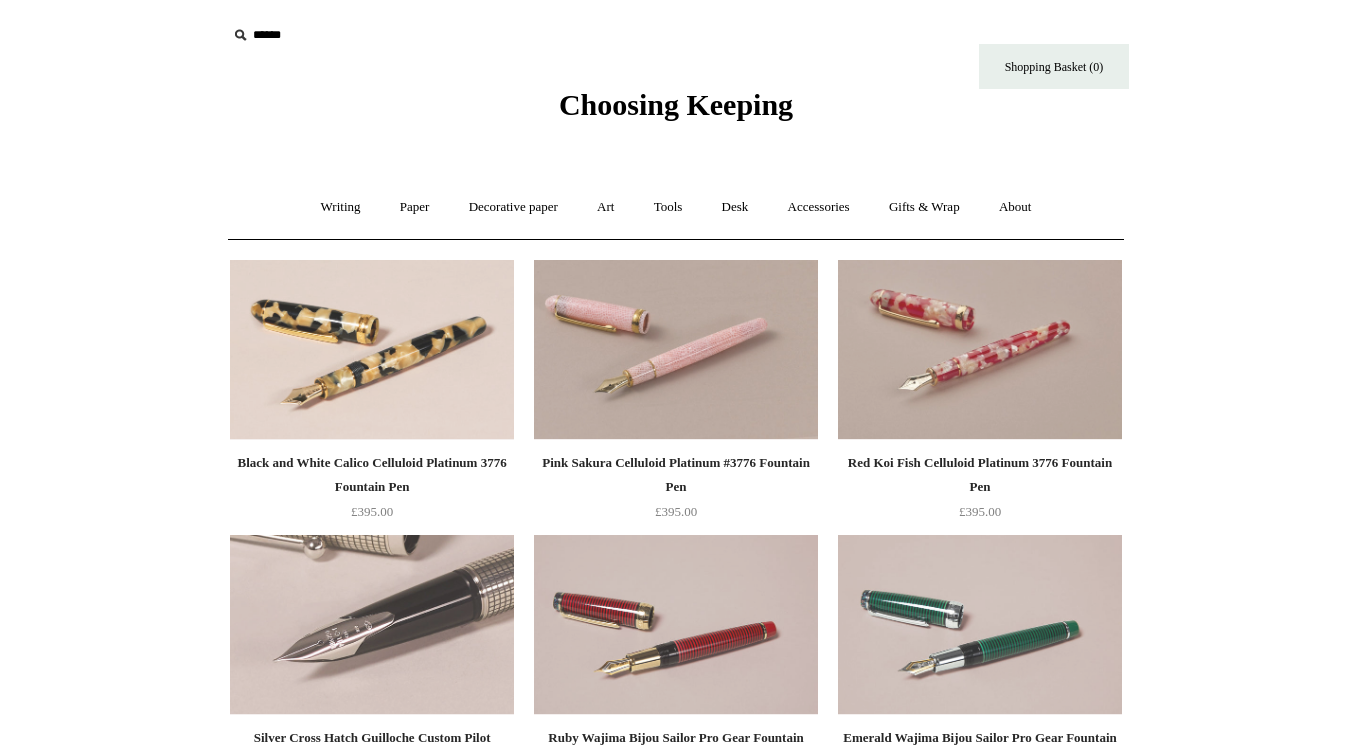 scroll, scrollTop: 0, scrollLeft: 0, axis: both 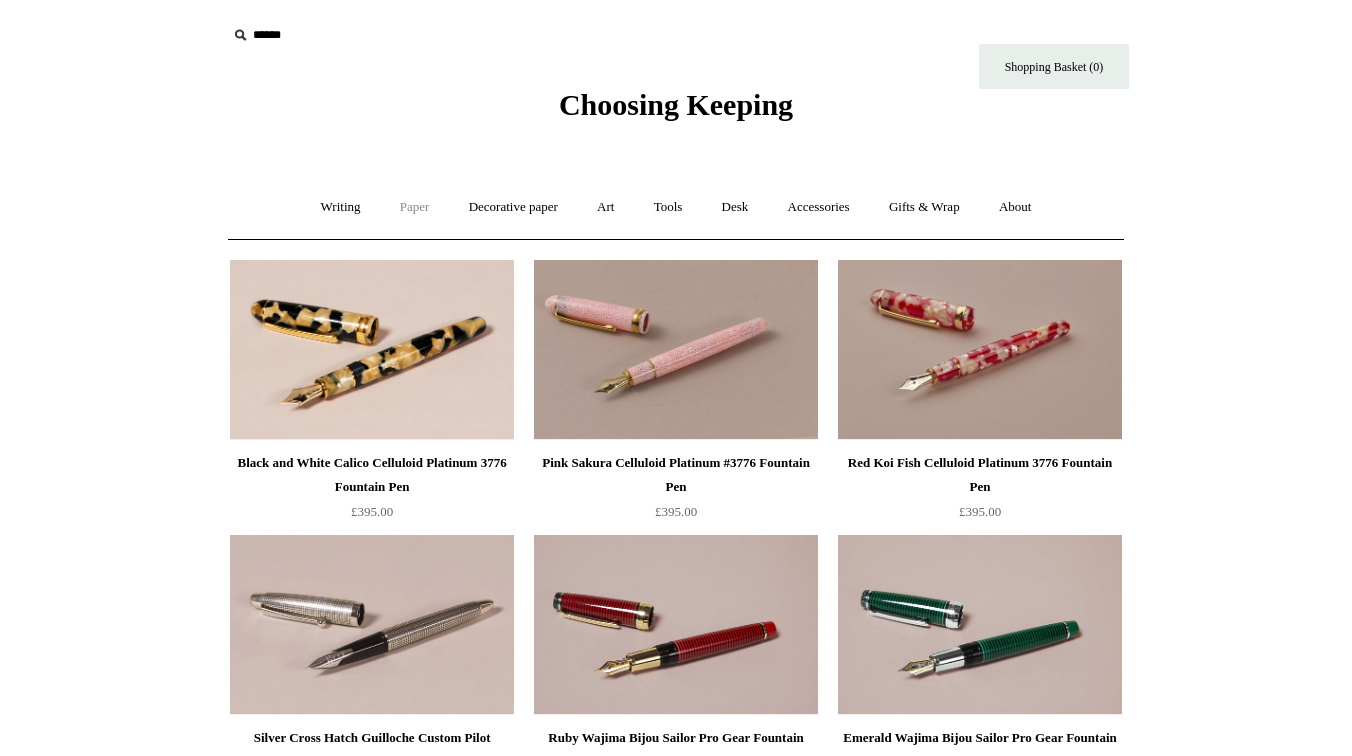 click on "Paper +" at bounding box center (415, 207) 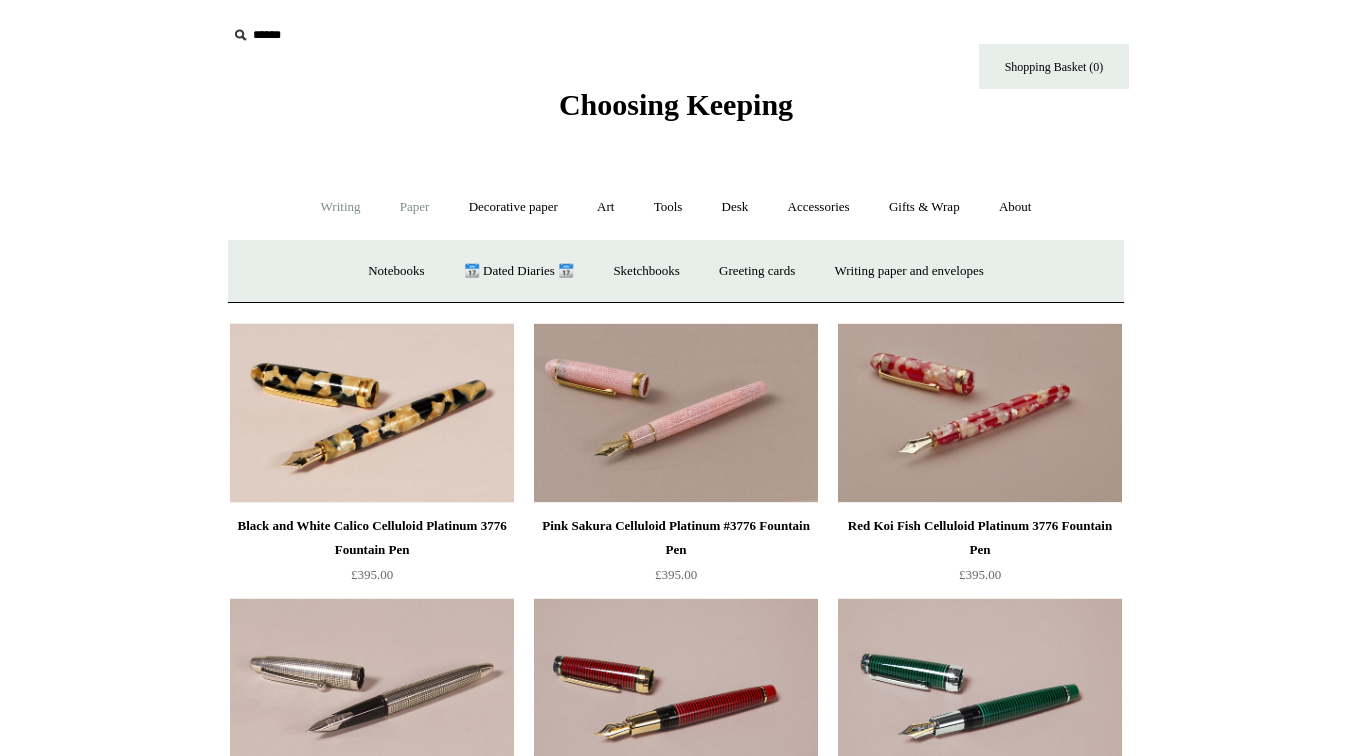 click on "Writing +" at bounding box center [341, 207] 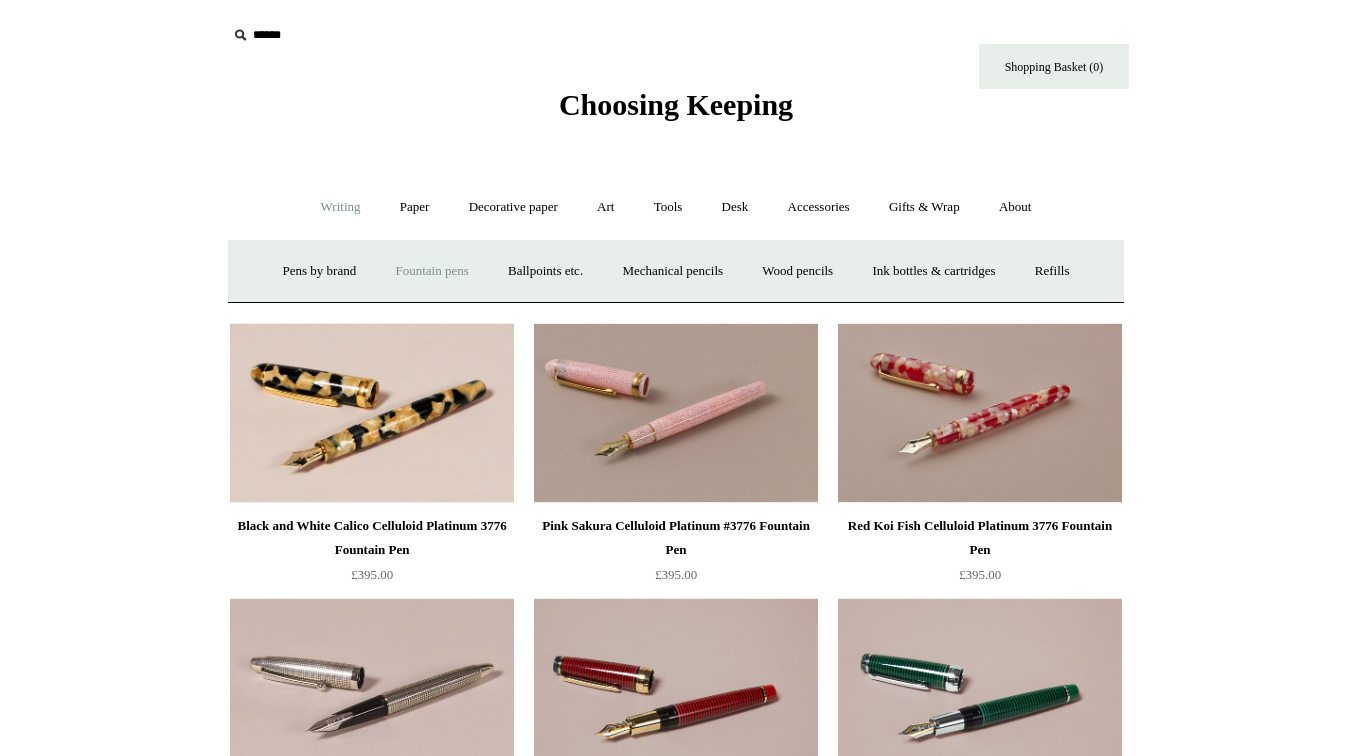 click on "Fountain pens +" at bounding box center [431, 271] 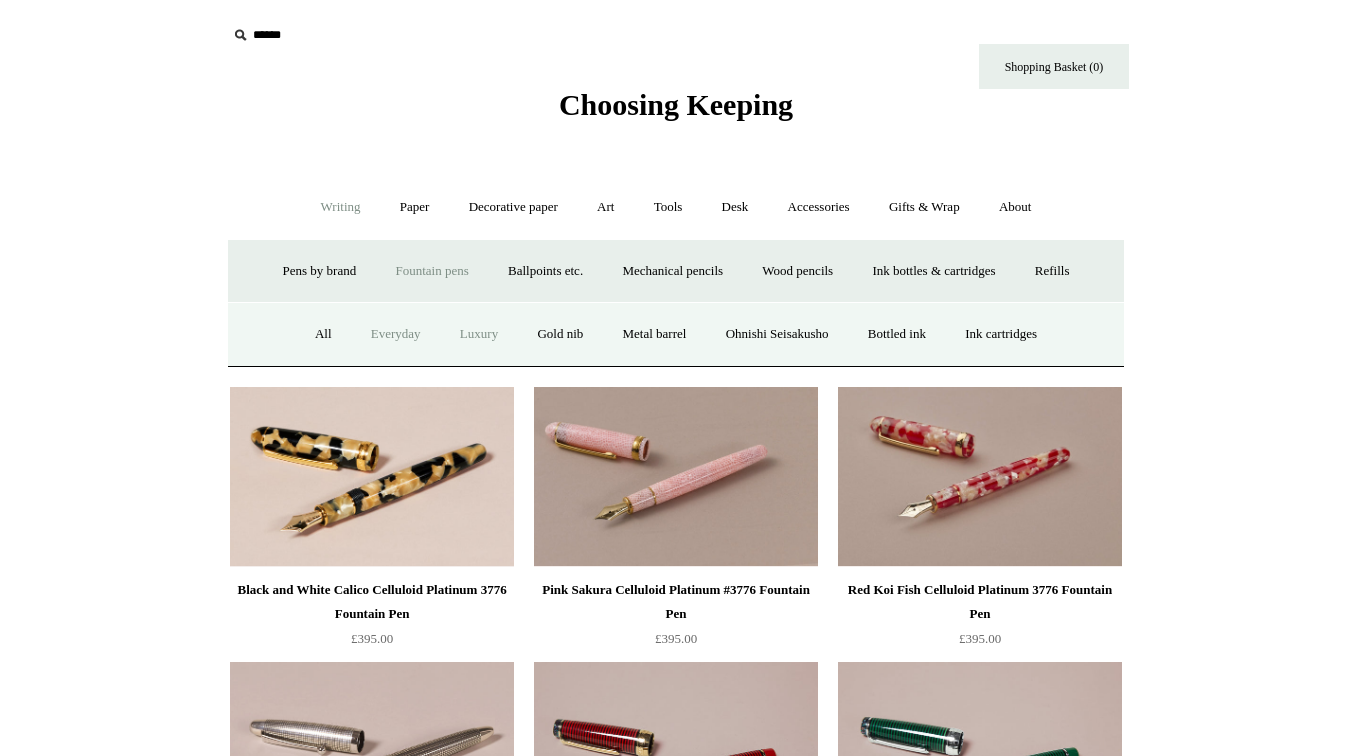 click on "Everyday" at bounding box center [396, 334] 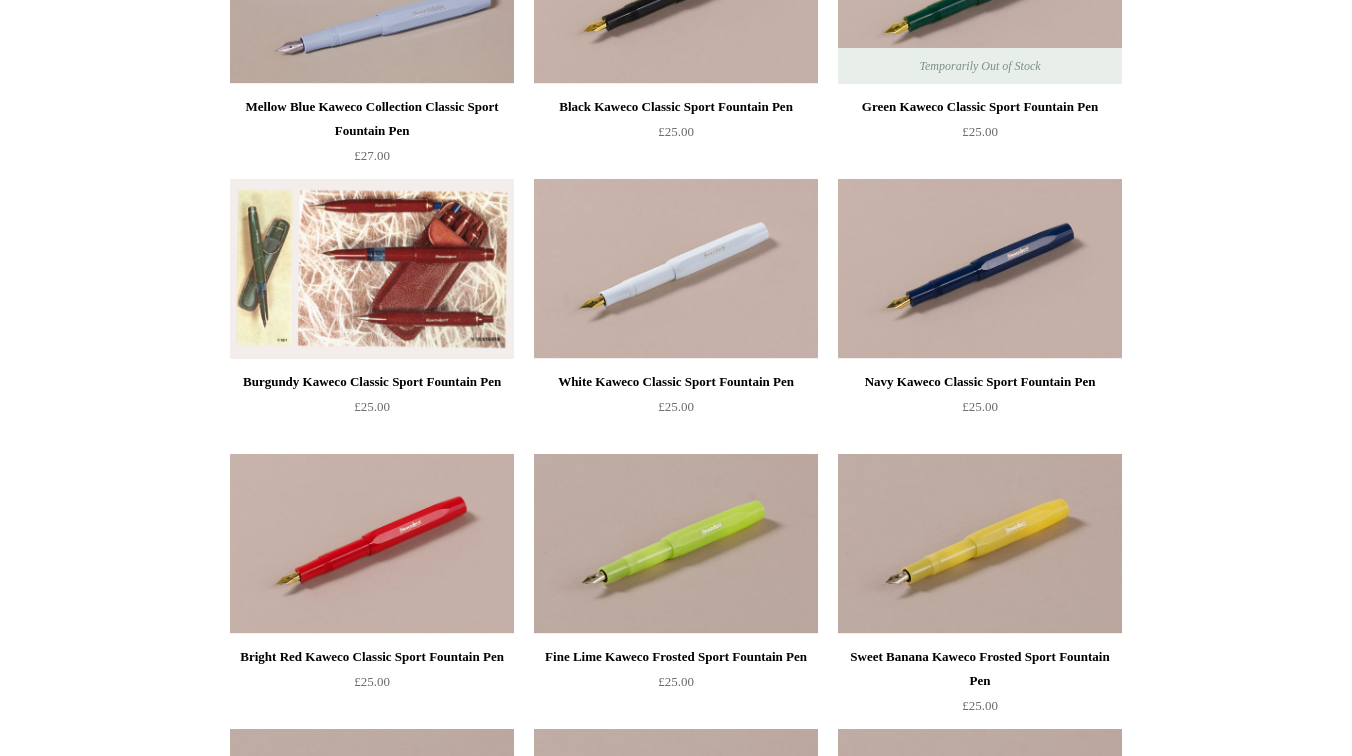 scroll, scrollTop: 0, scrollLeft: 0, axis: both 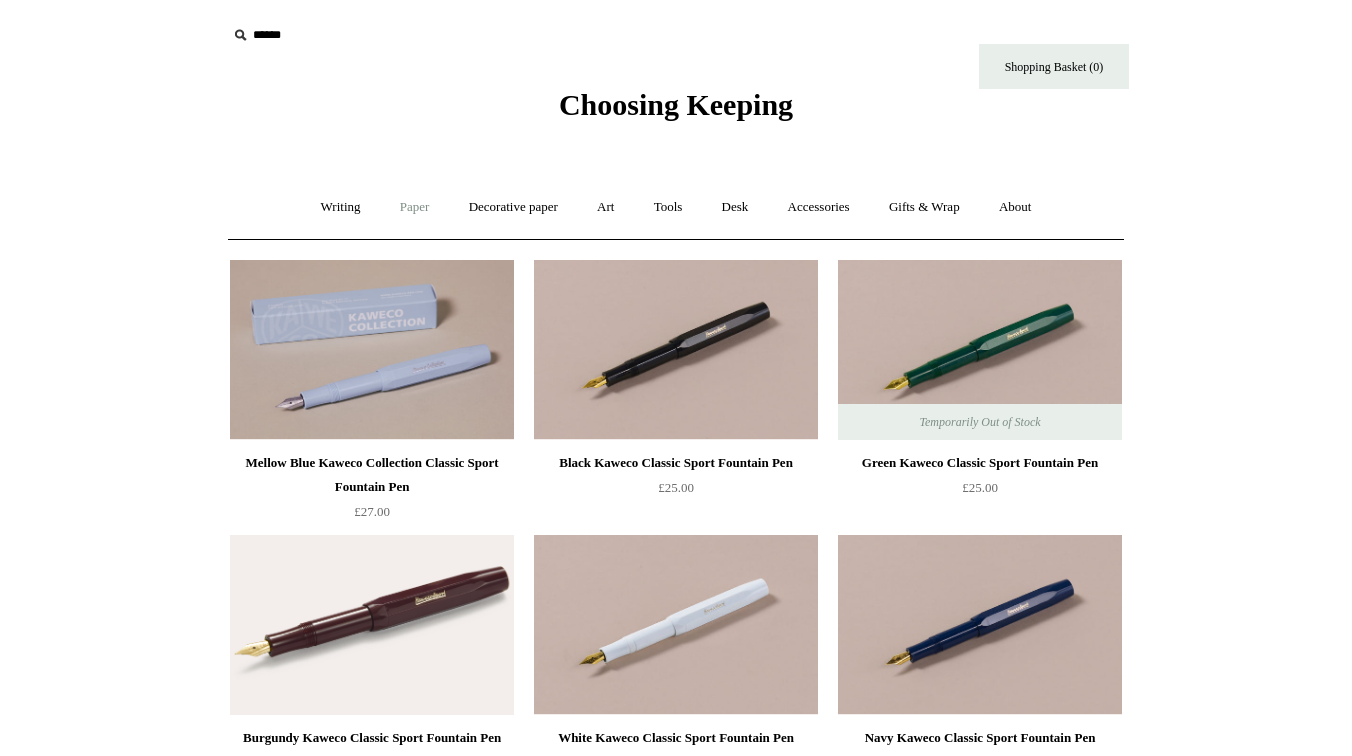 click on "Paper +" at bounding box center (415, 207) 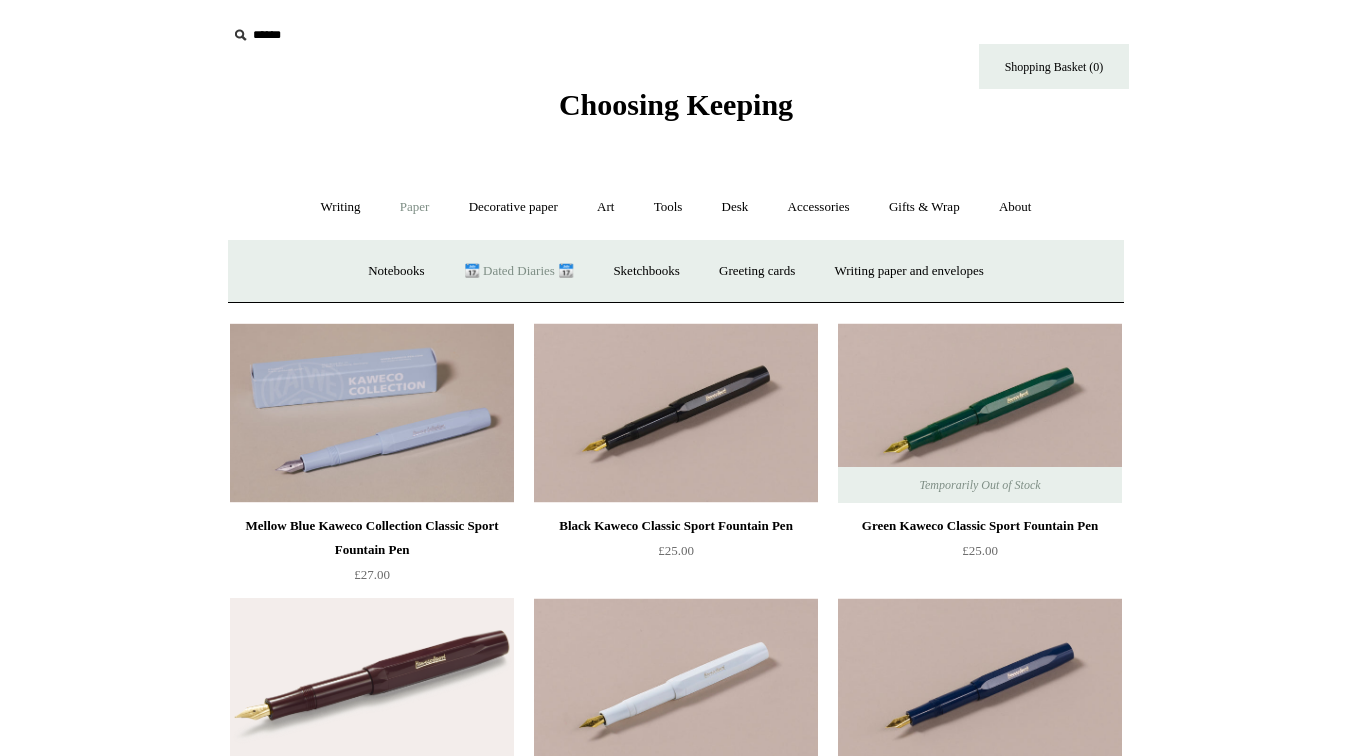 click on "📆 Dated Diaries 📆" at bounding box center (519, 271) 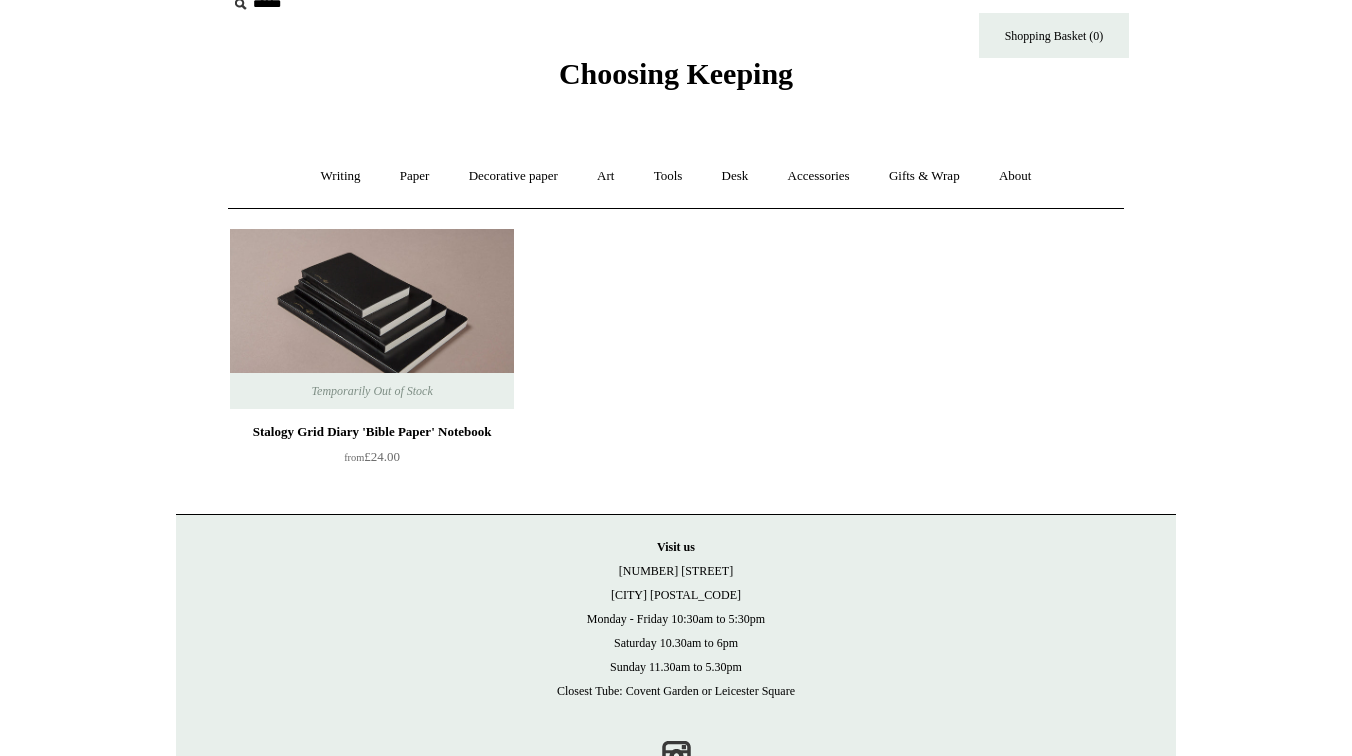 scroll, scrollTop: 33, scrollLeft: 0, axis: vertical 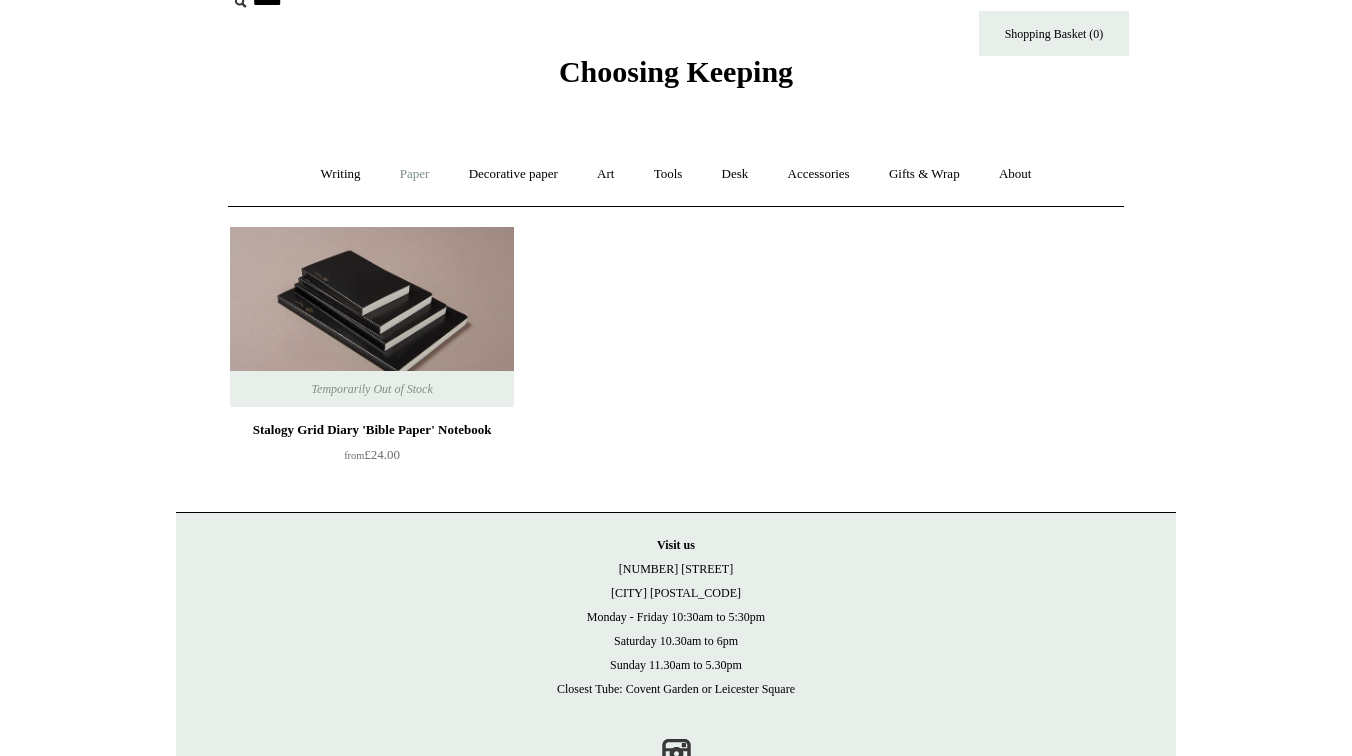 click on "Paper +" at bounding box center (415, 174) 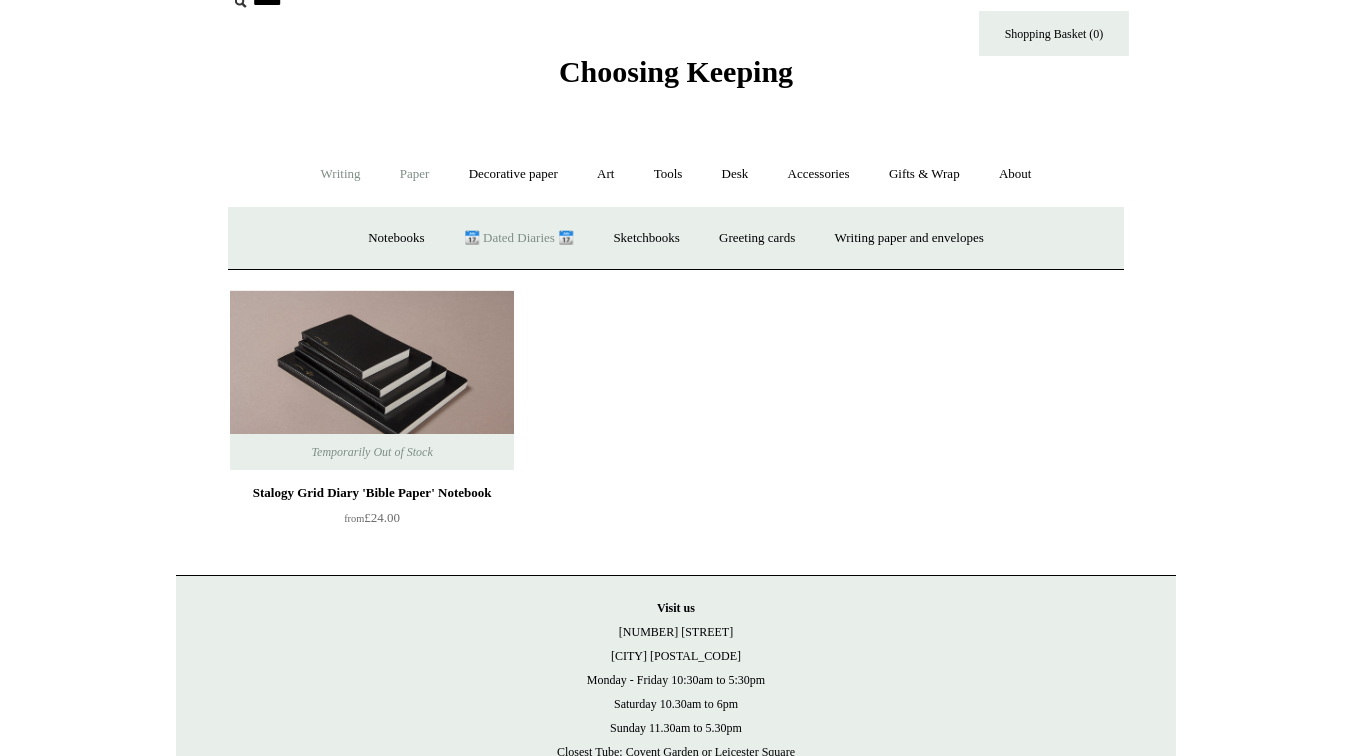 click on "Writing +" at bounding box center [341, 174] 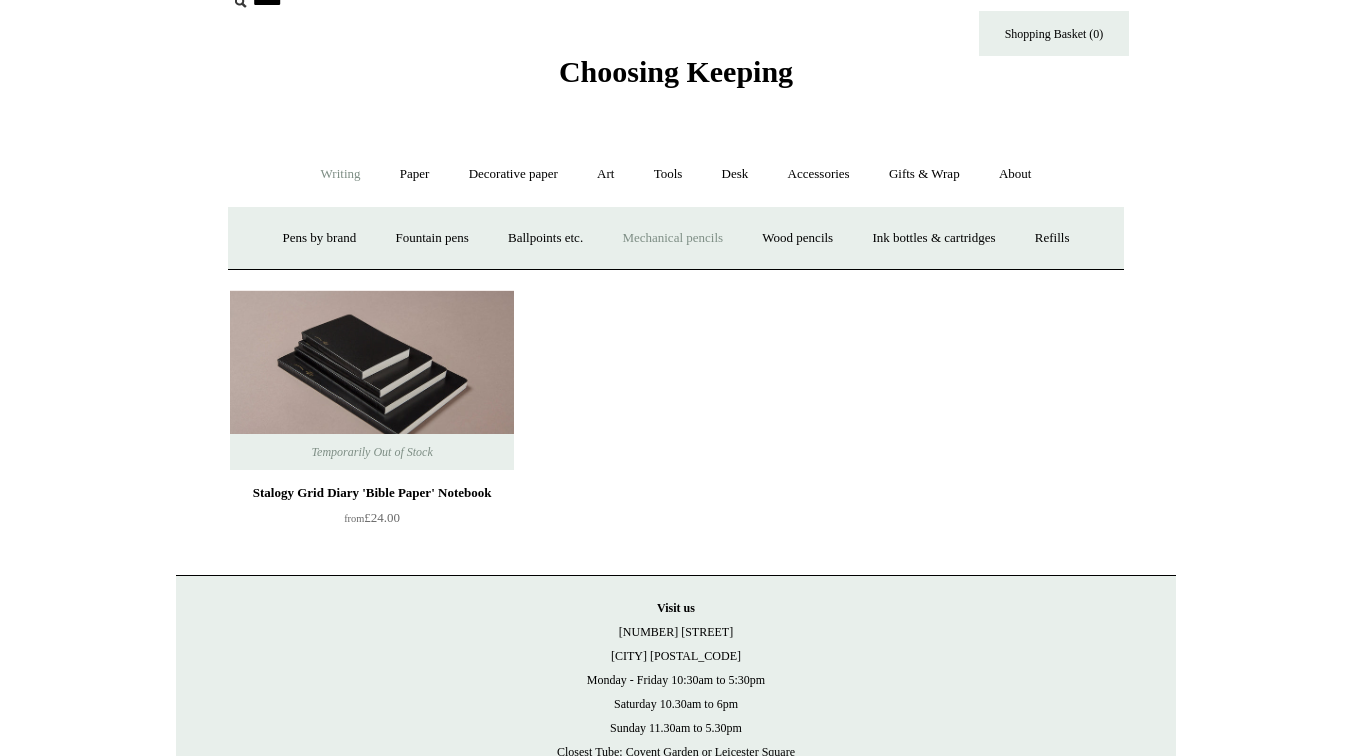 click on "Mechanical pencils +" at bounding box center (672, 238) 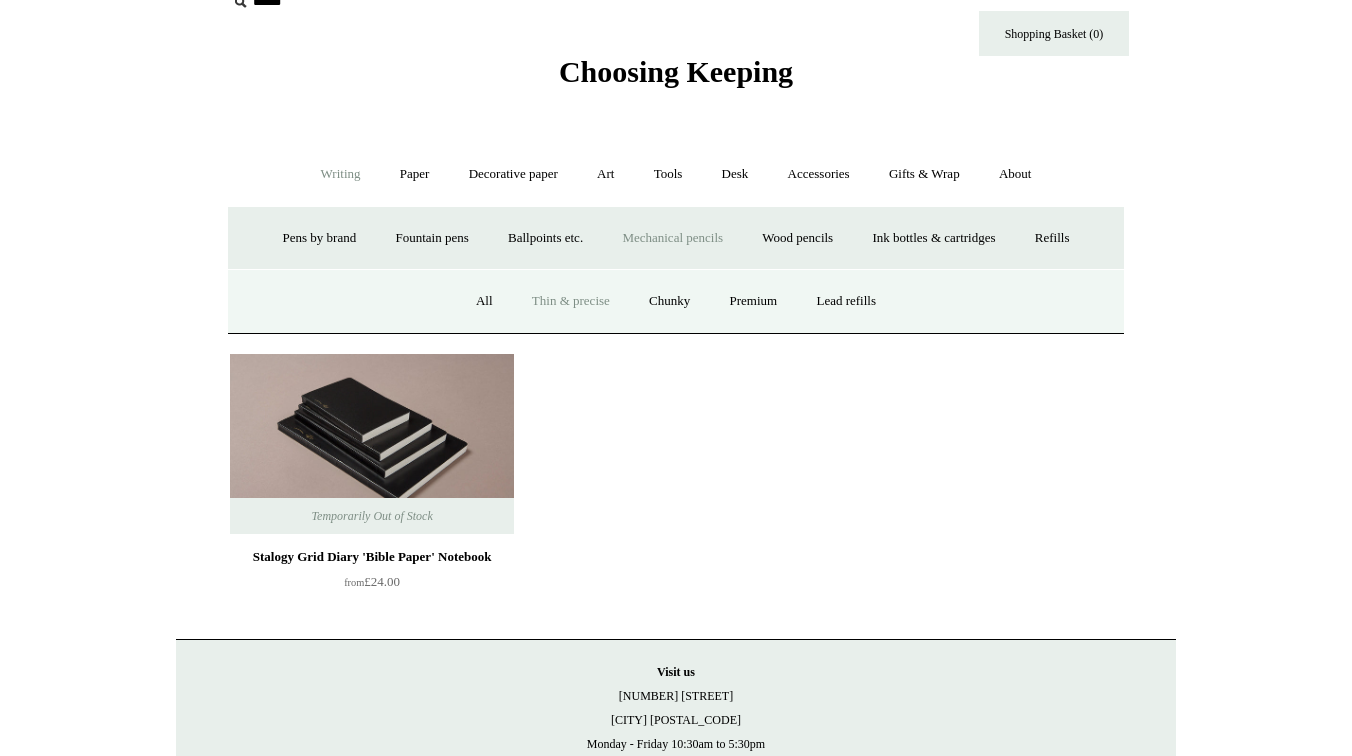 click on "Thin & precise" at bounding box center (571, 301) 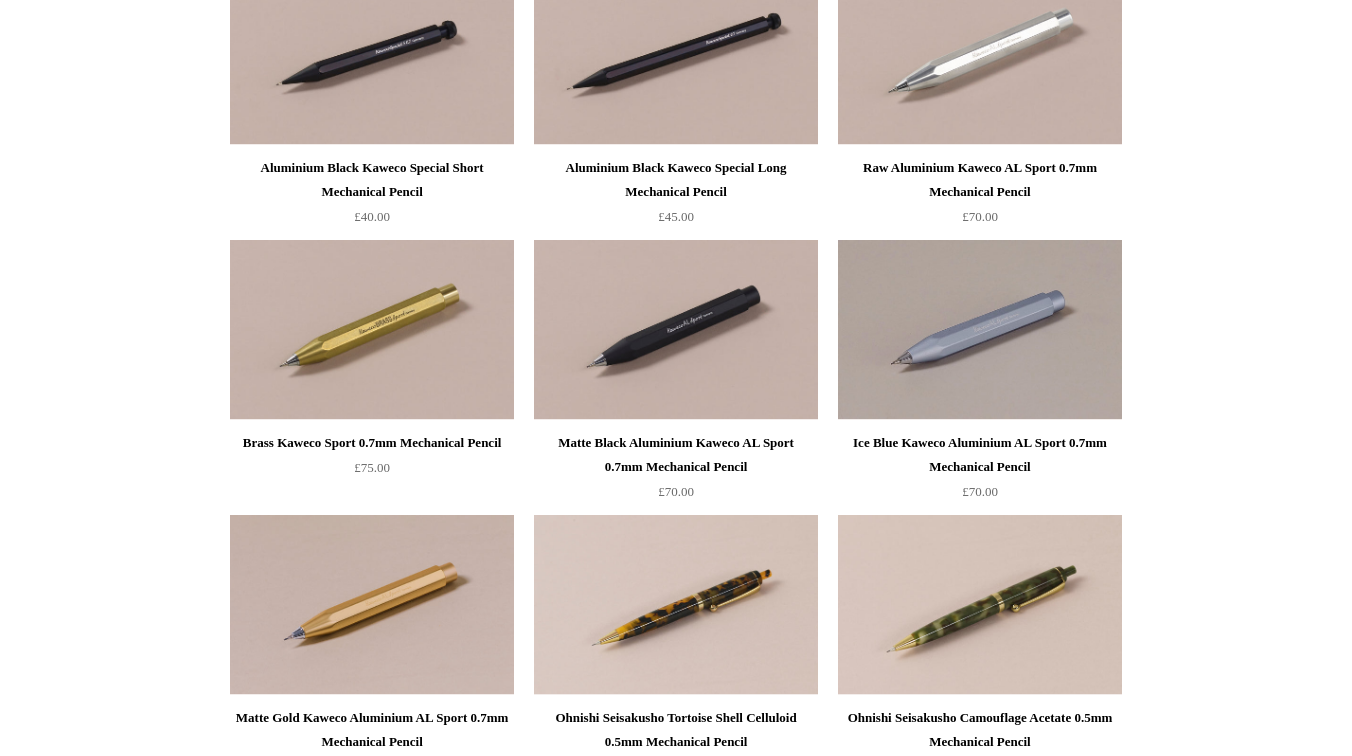 scroll, scrollTop: 0, scrollLeft: 0, axis: both 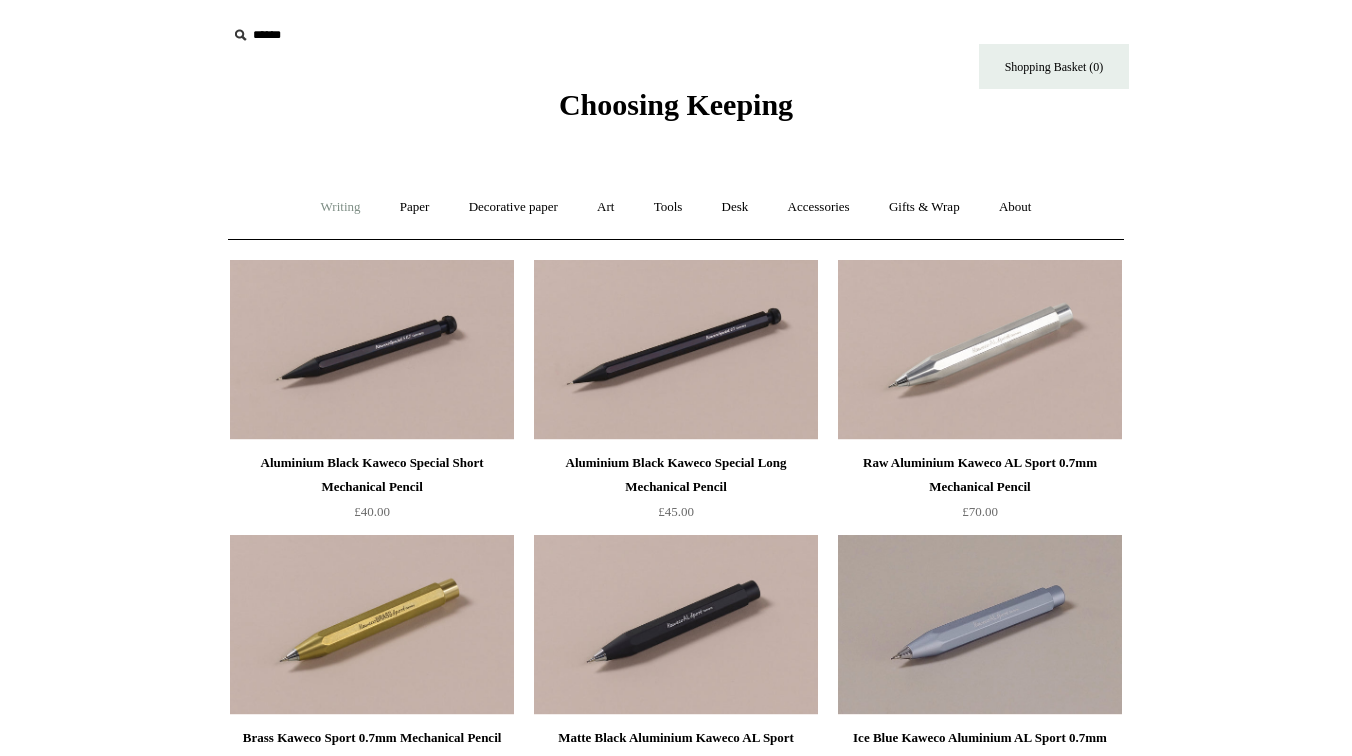 click on "Writing +" at bounding box center (341, 207) 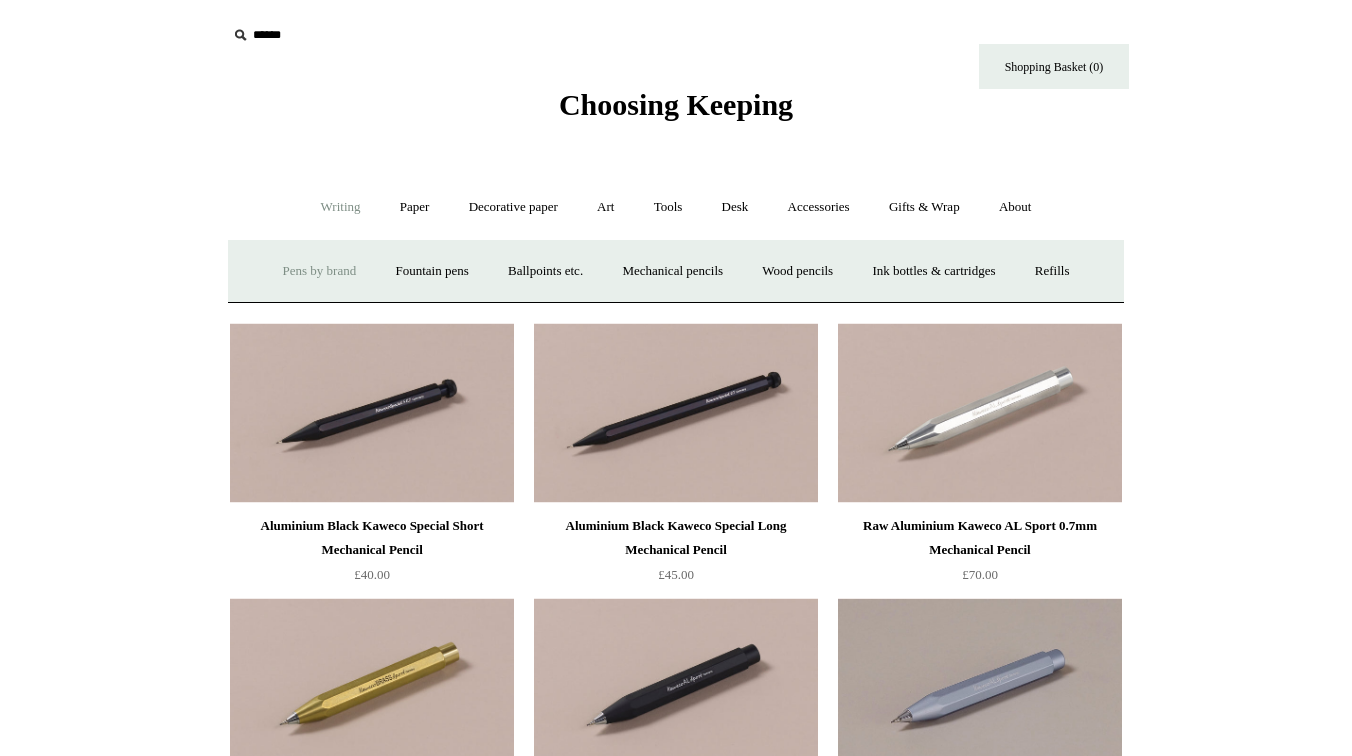 click on "Pens by brand +" at bounding box center [320, 271] 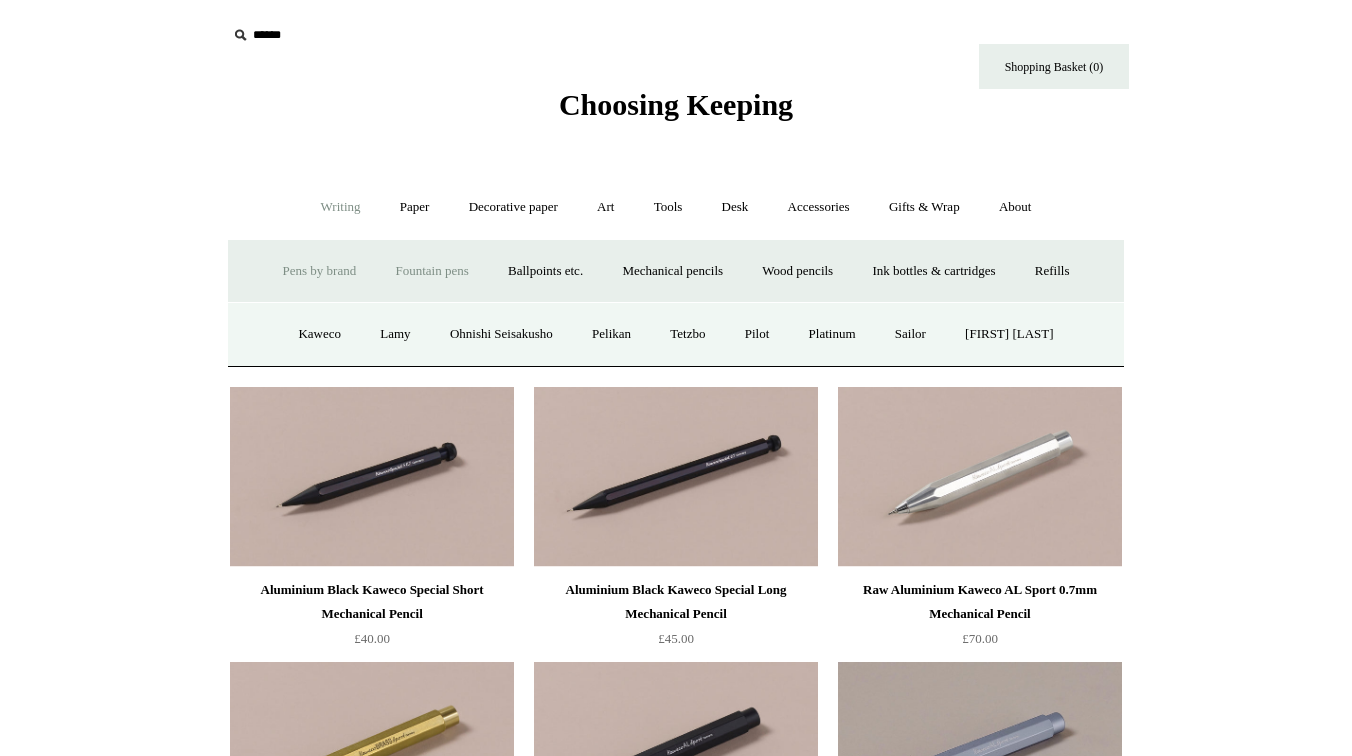 click on "Fountain pens +" at bounding box center [431, 271] 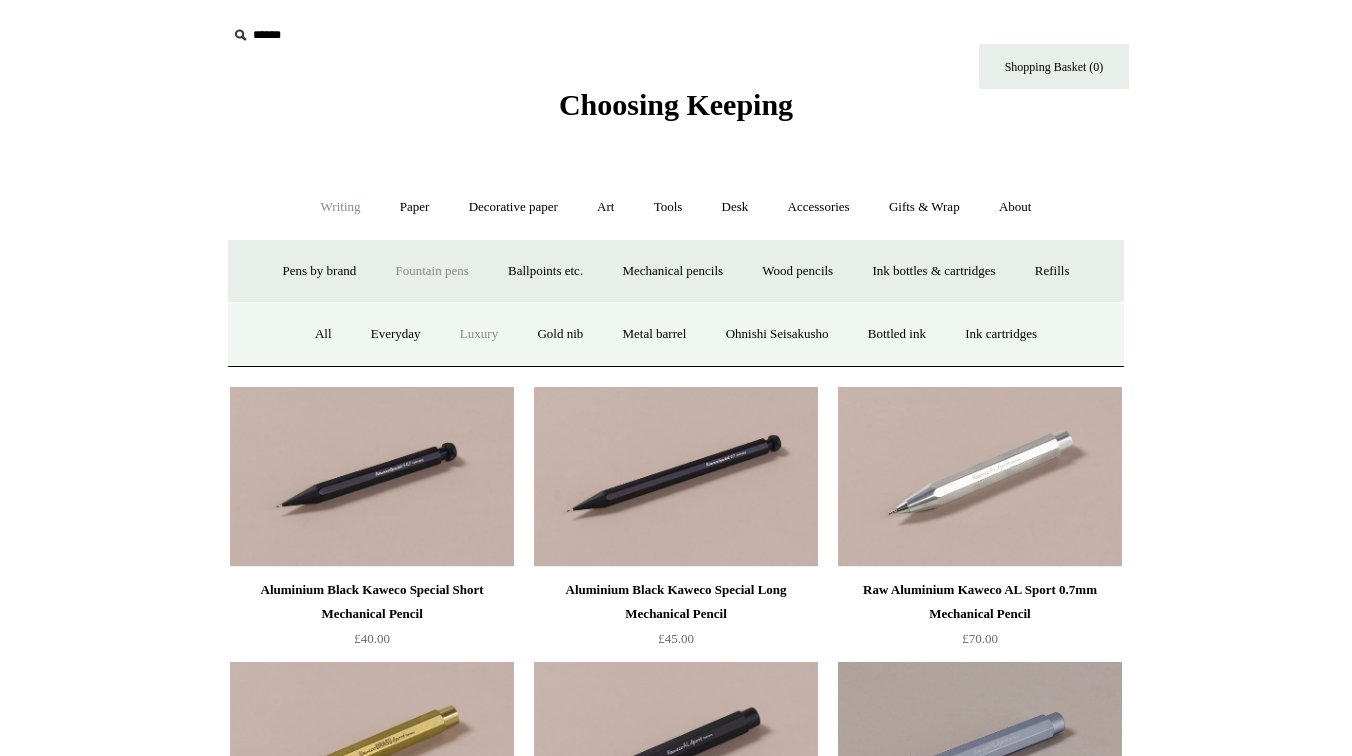 click on "Luxury" at bounding box center [479, 334] 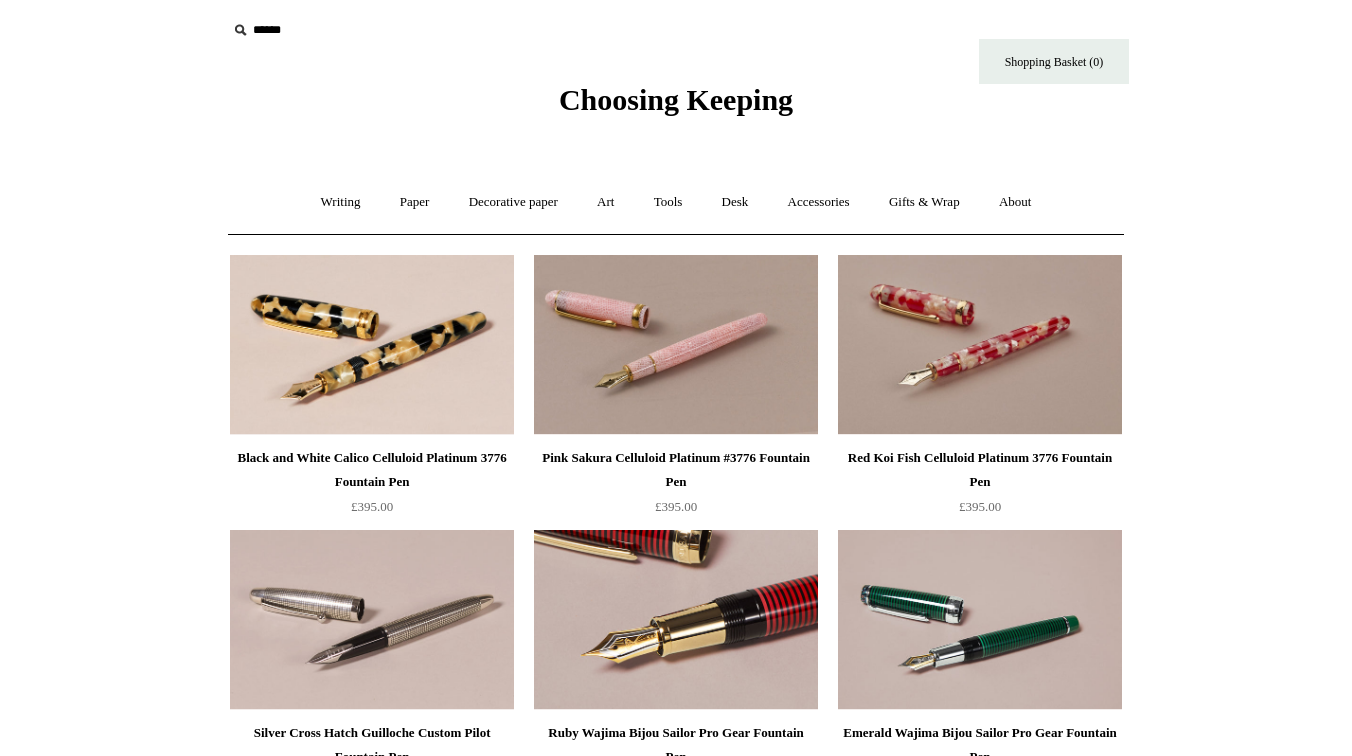 scroll, scrollTop: 0, scrollLeft: 0, axis: both 